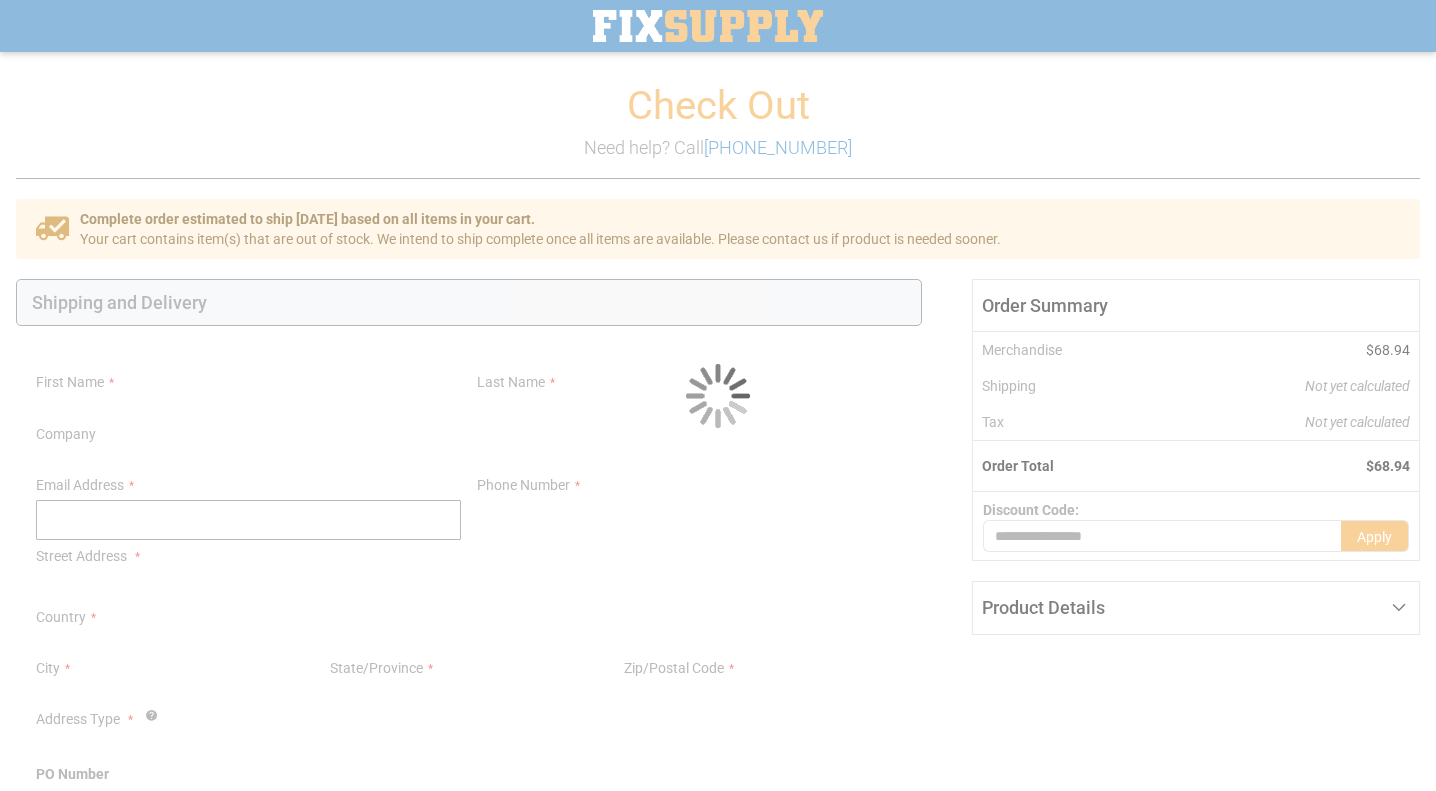 scroll, scrollTop: 0, scrollLeft: 0, axis: both 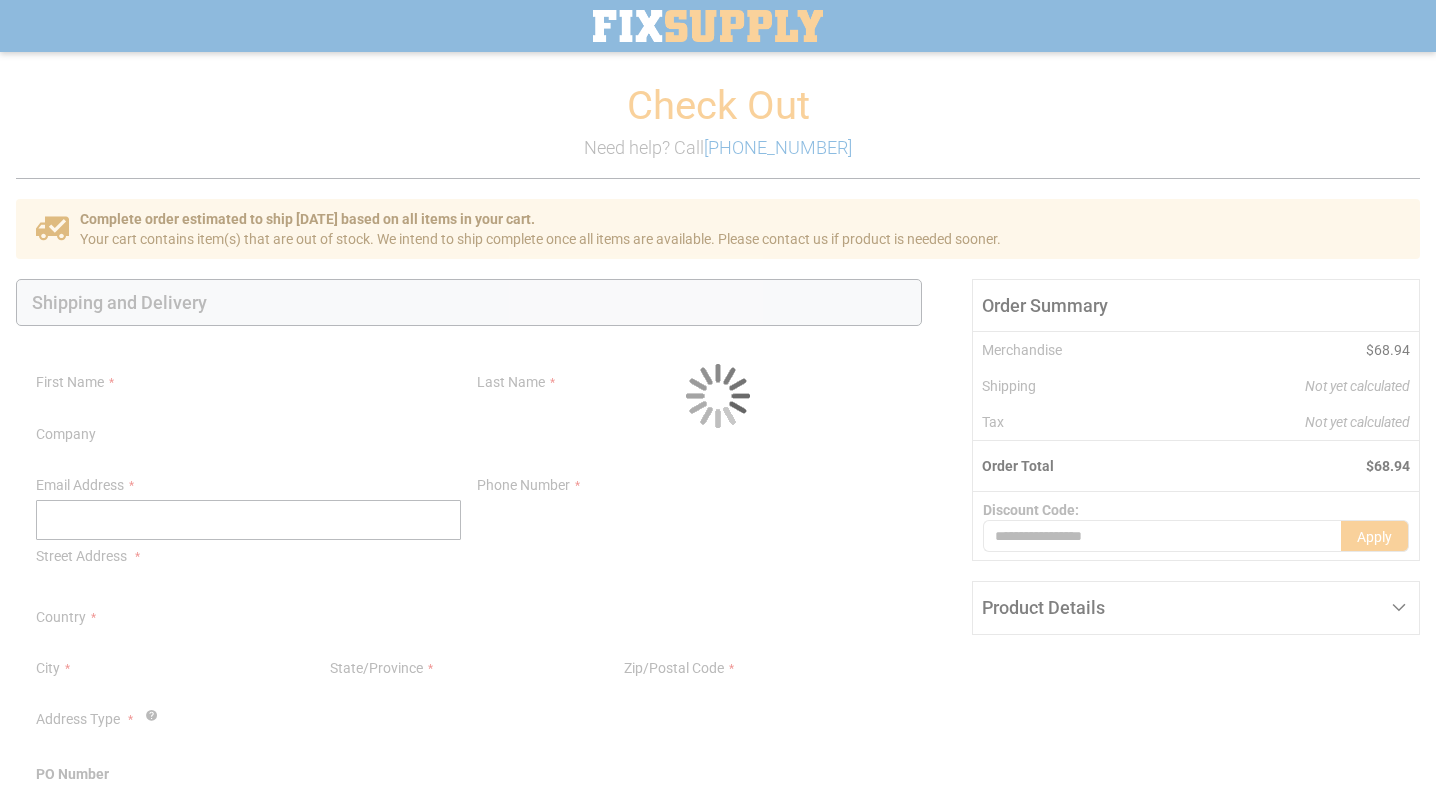 select on "**" 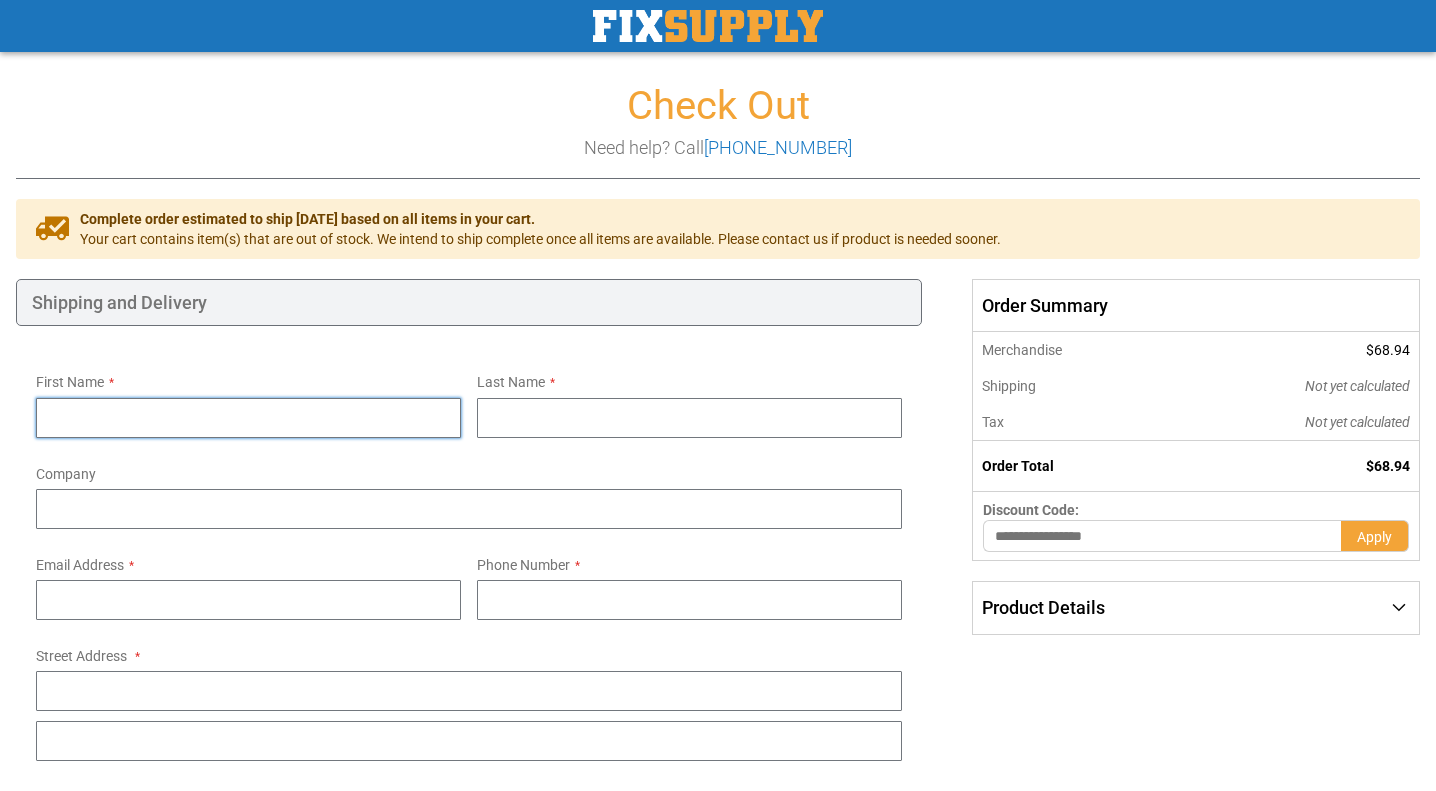 click on "First Name" at bounding box center [248, 418] 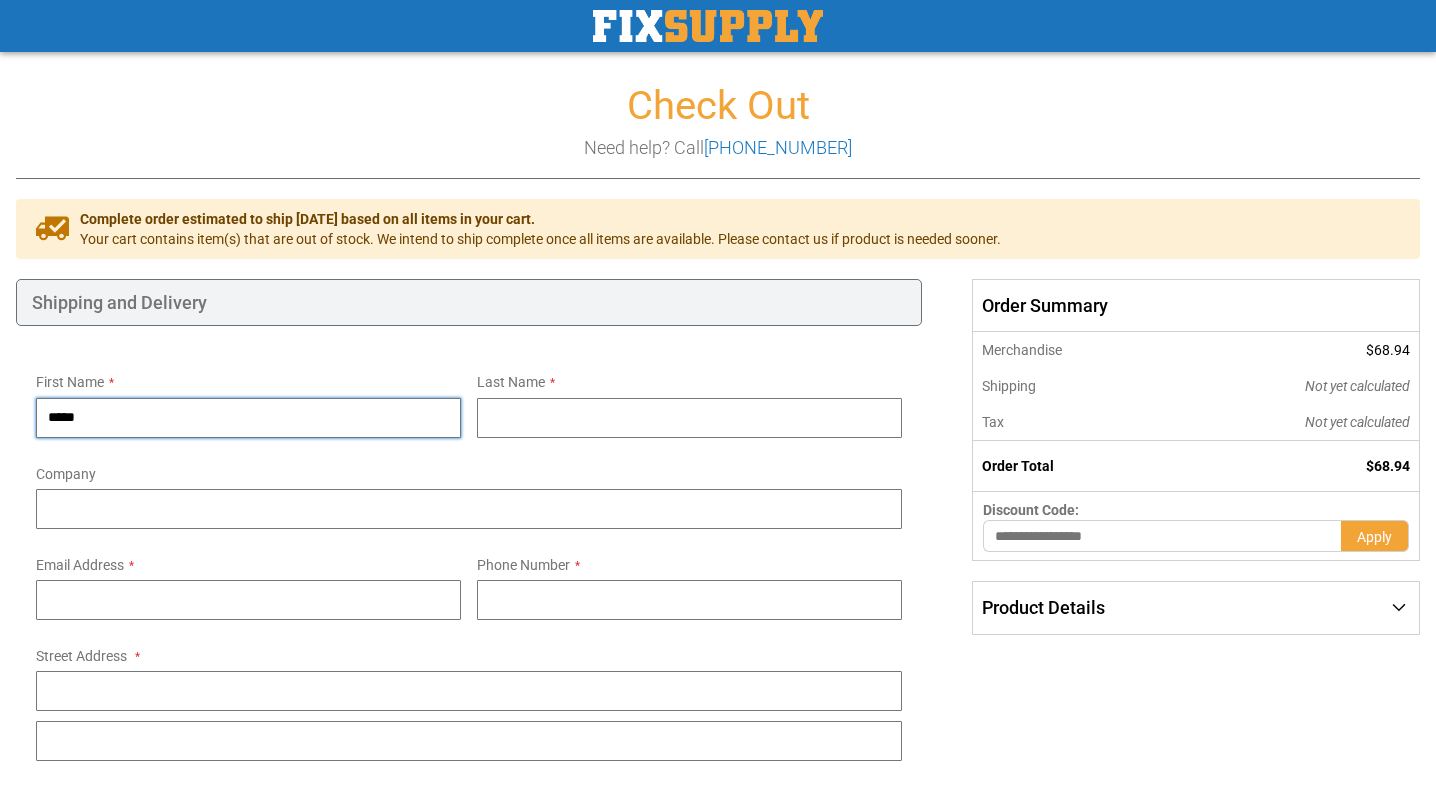 type on "*****" 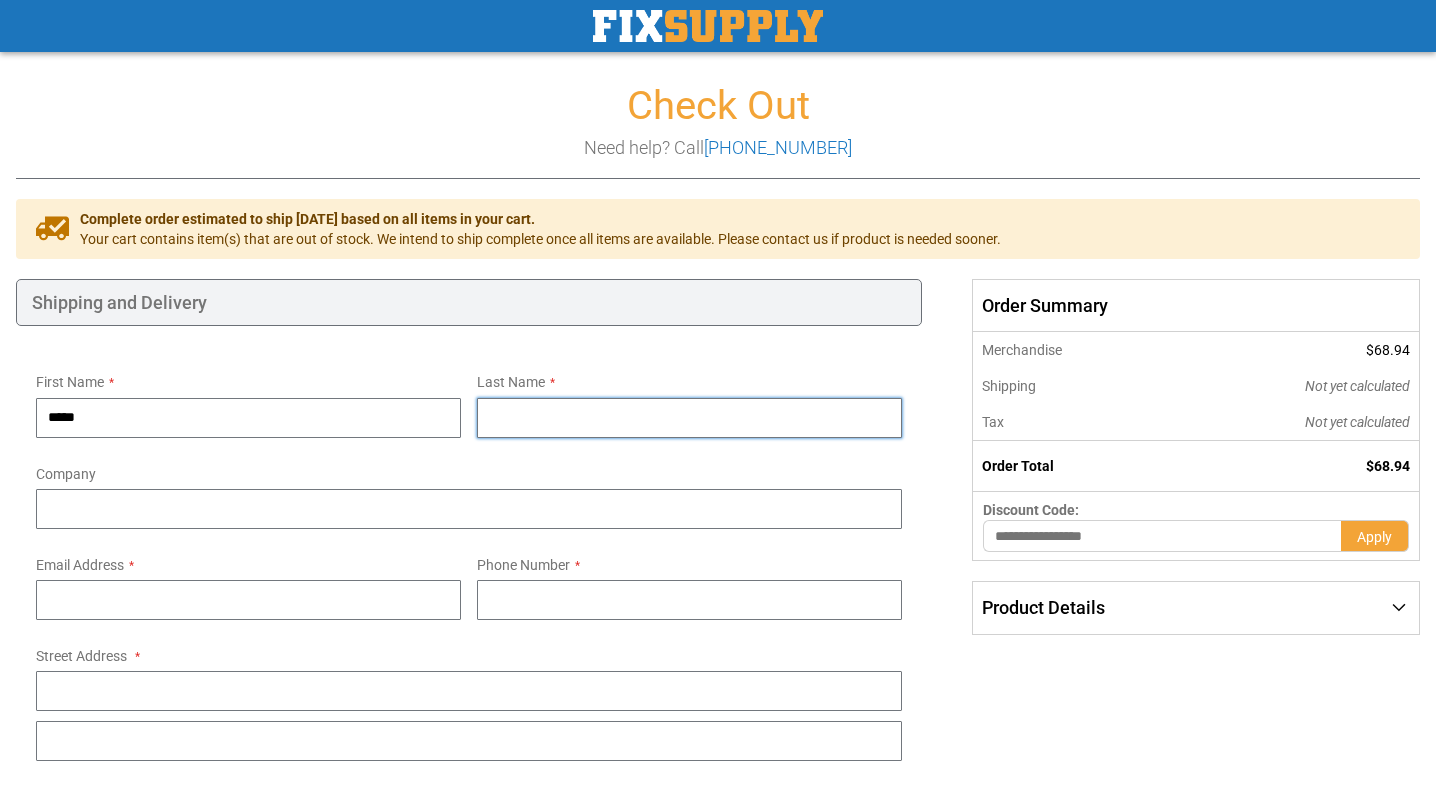 click on "Last Name" at bounding box center (689, 418) 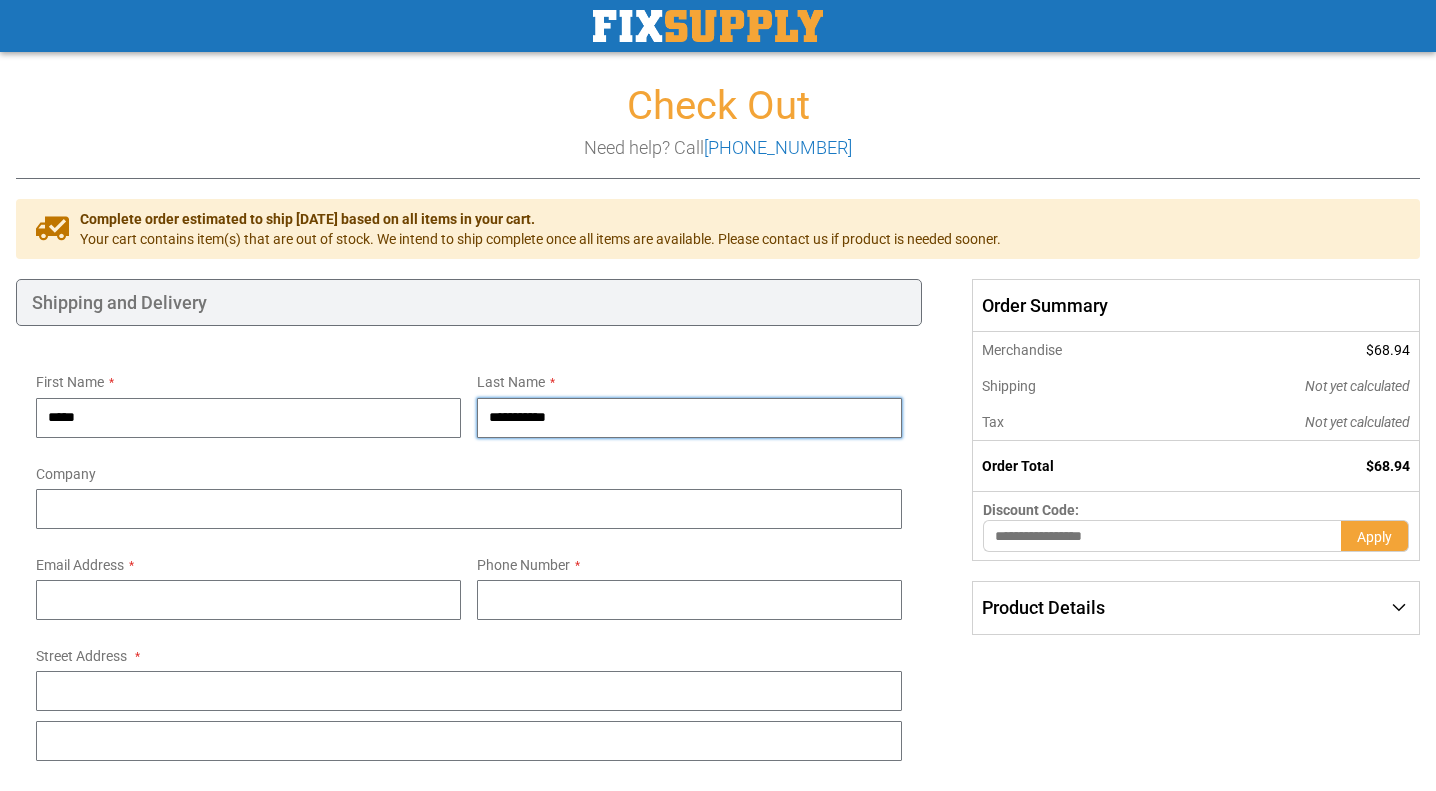 type on "**********" 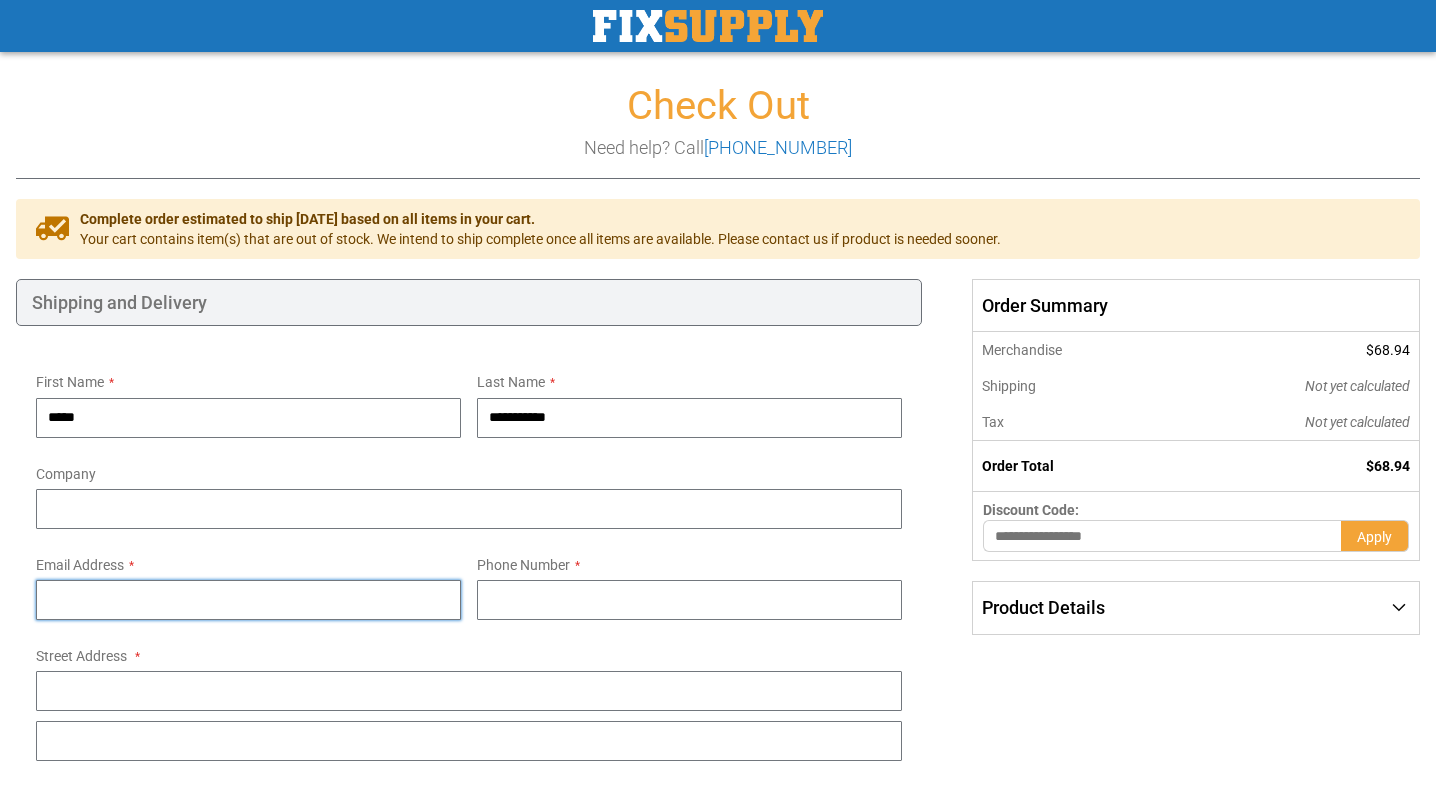 click on "Email Address" at bounding box center (248, 600) 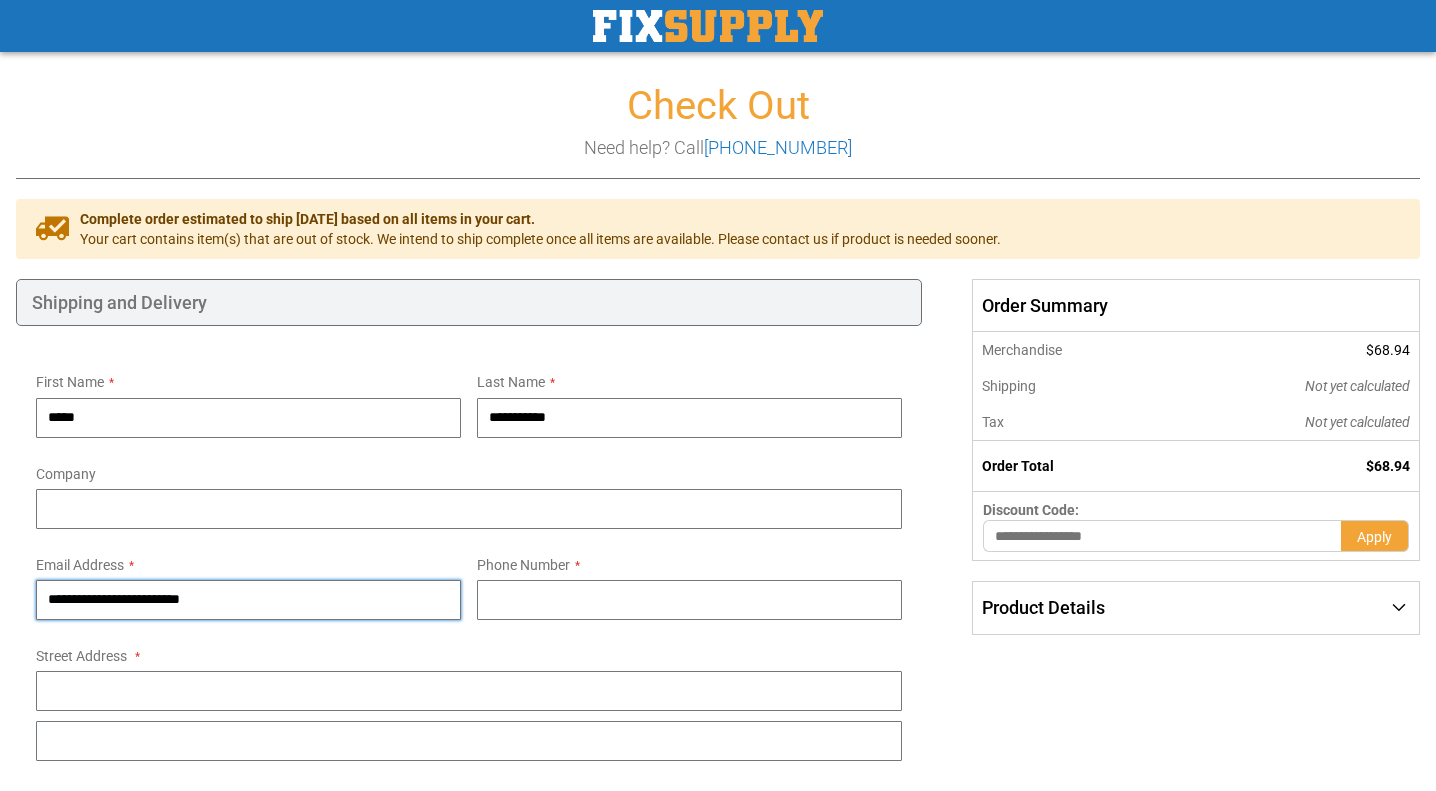 type on "**********" 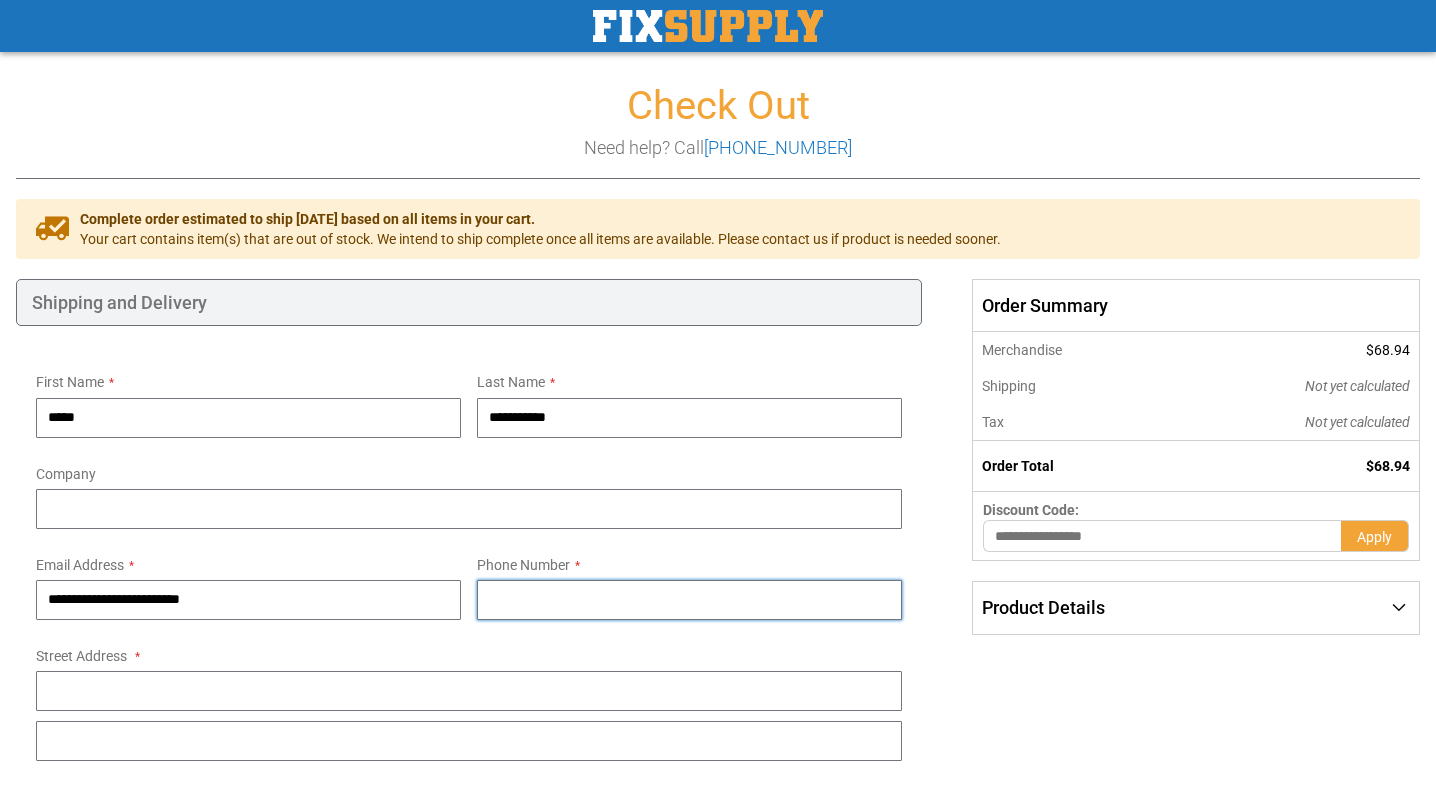click on "Phone Number" at bounding box center (689, 600) 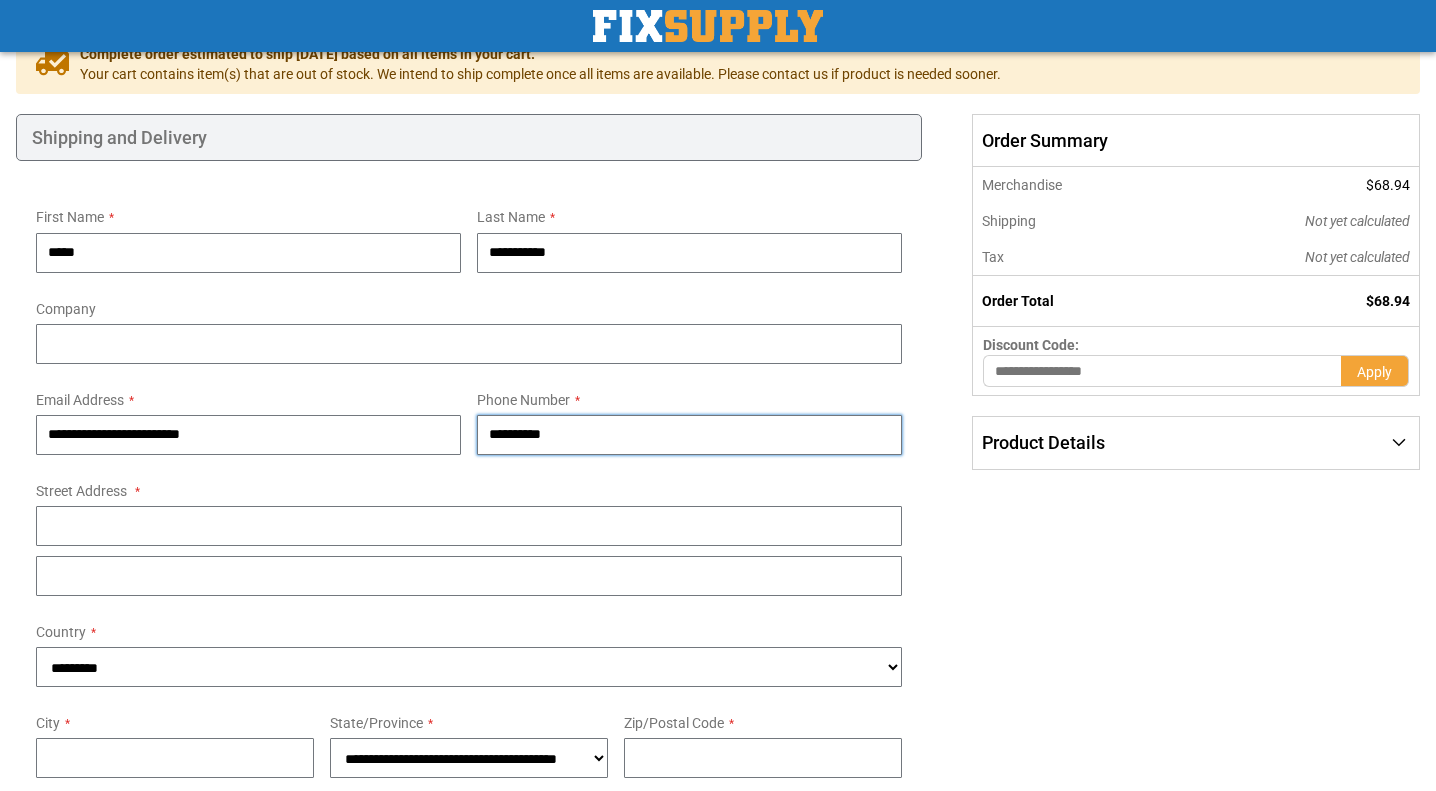 scroll, scrollTop: 207, scrollLeft: 0, axis: vertical 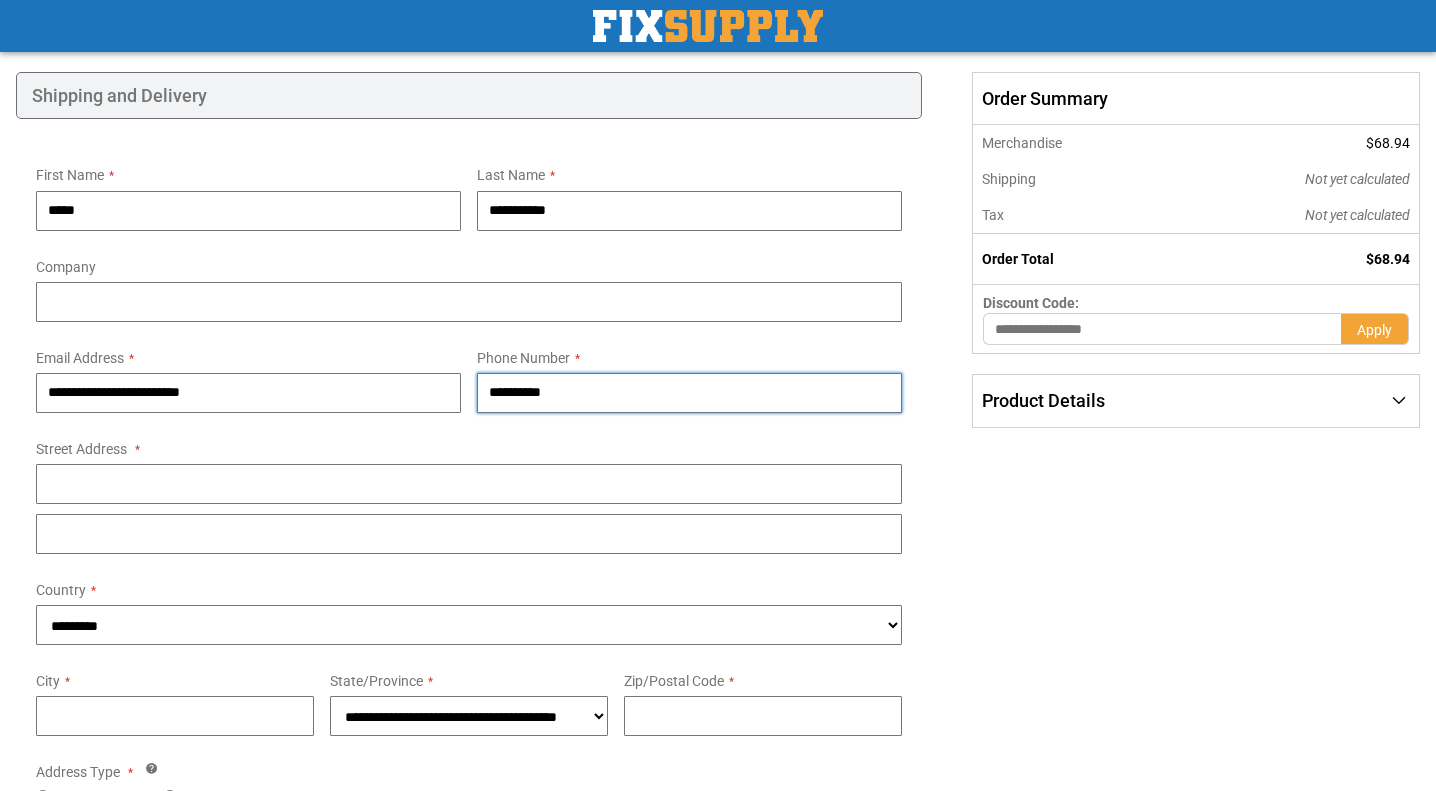 type on "**********" 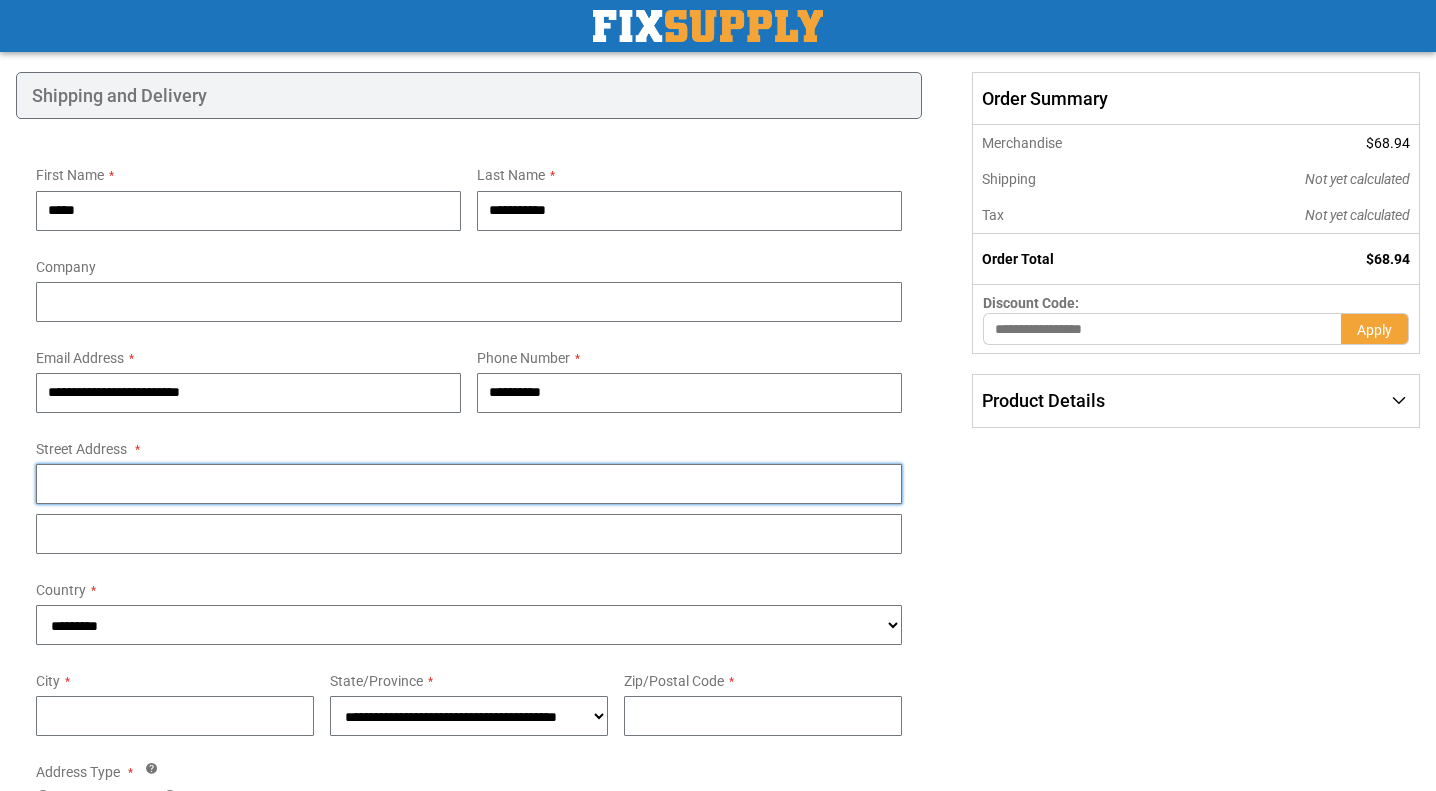 click on "Street Address: Line 1" at bounding box center (469, 484) 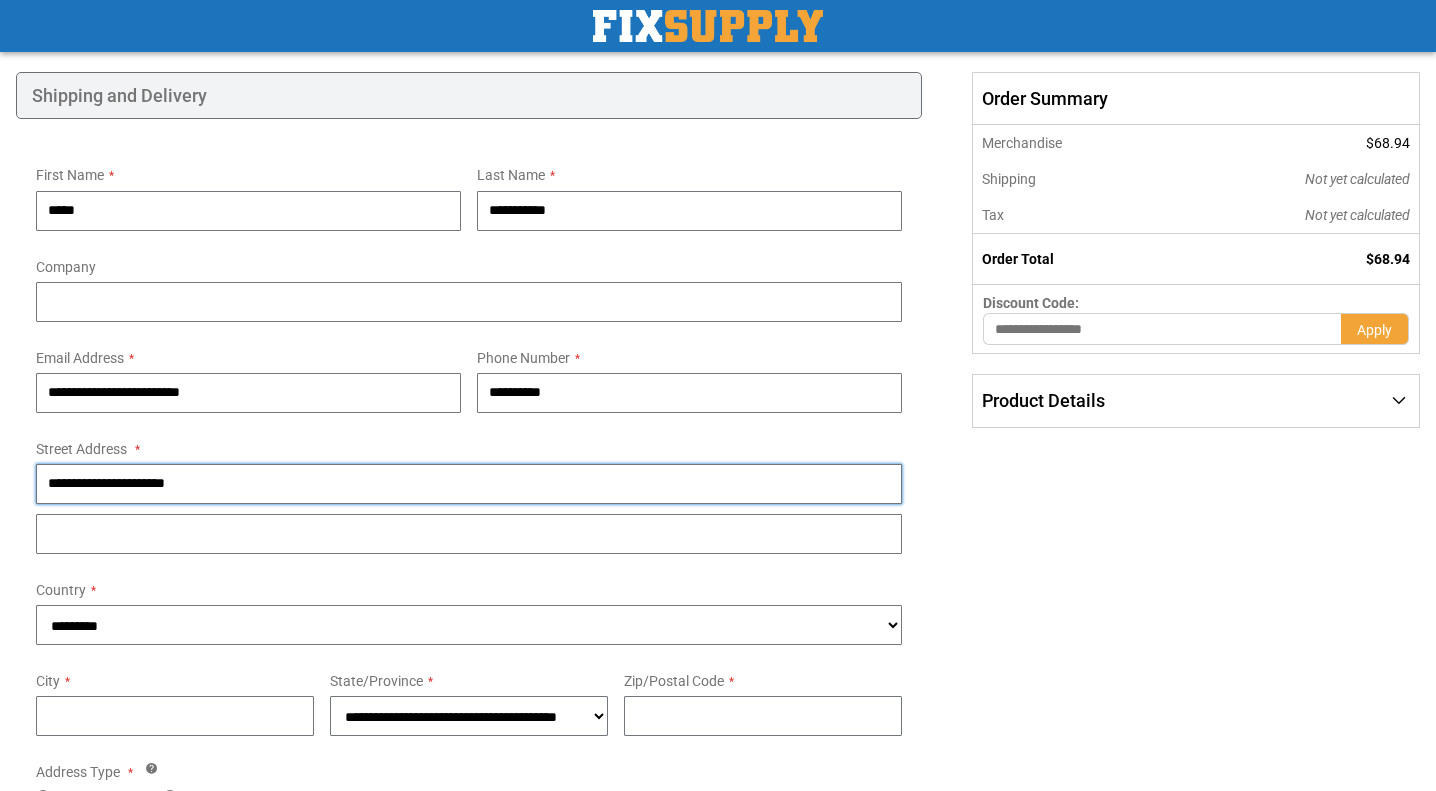 type on "**********" 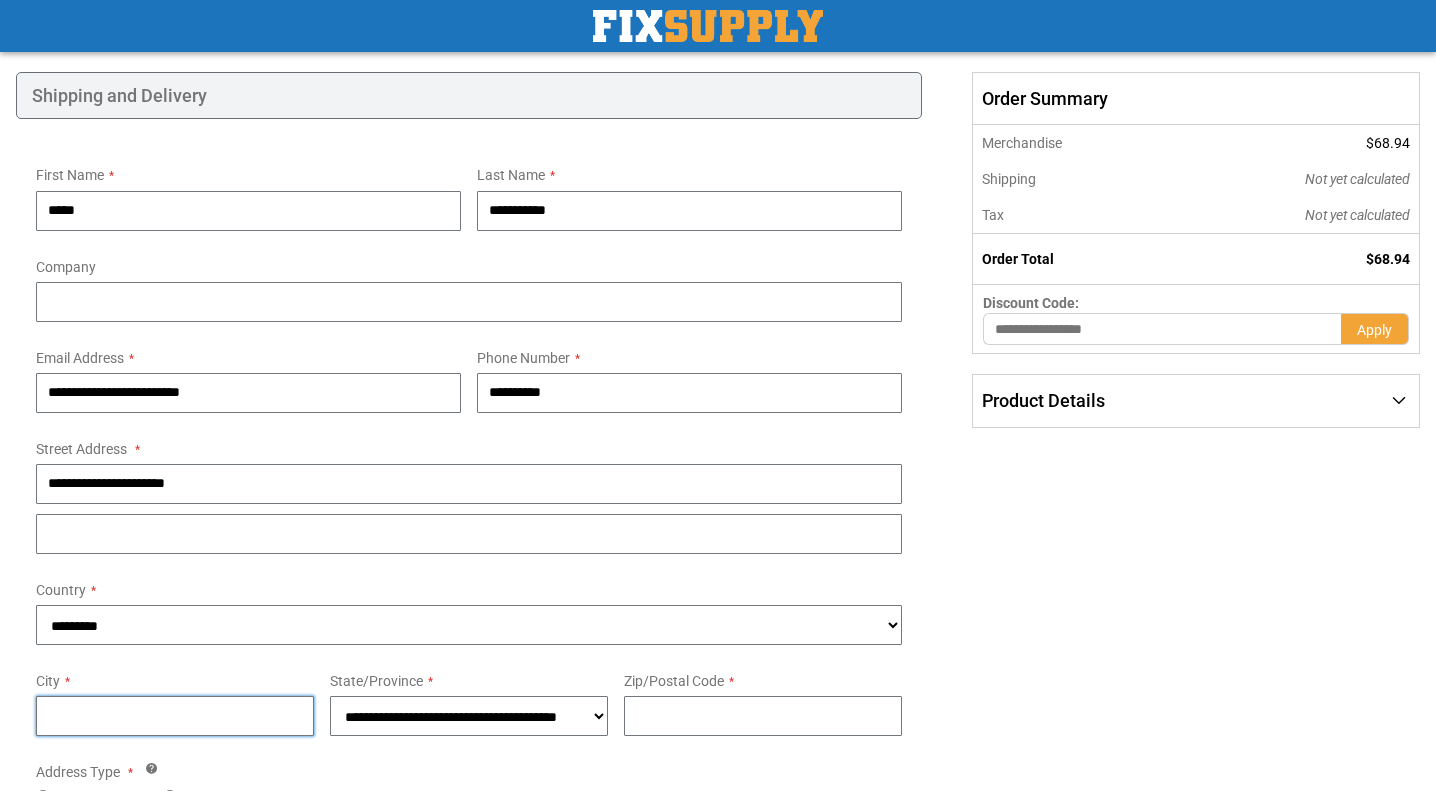 click on "City" at bounding box center (175, 716) 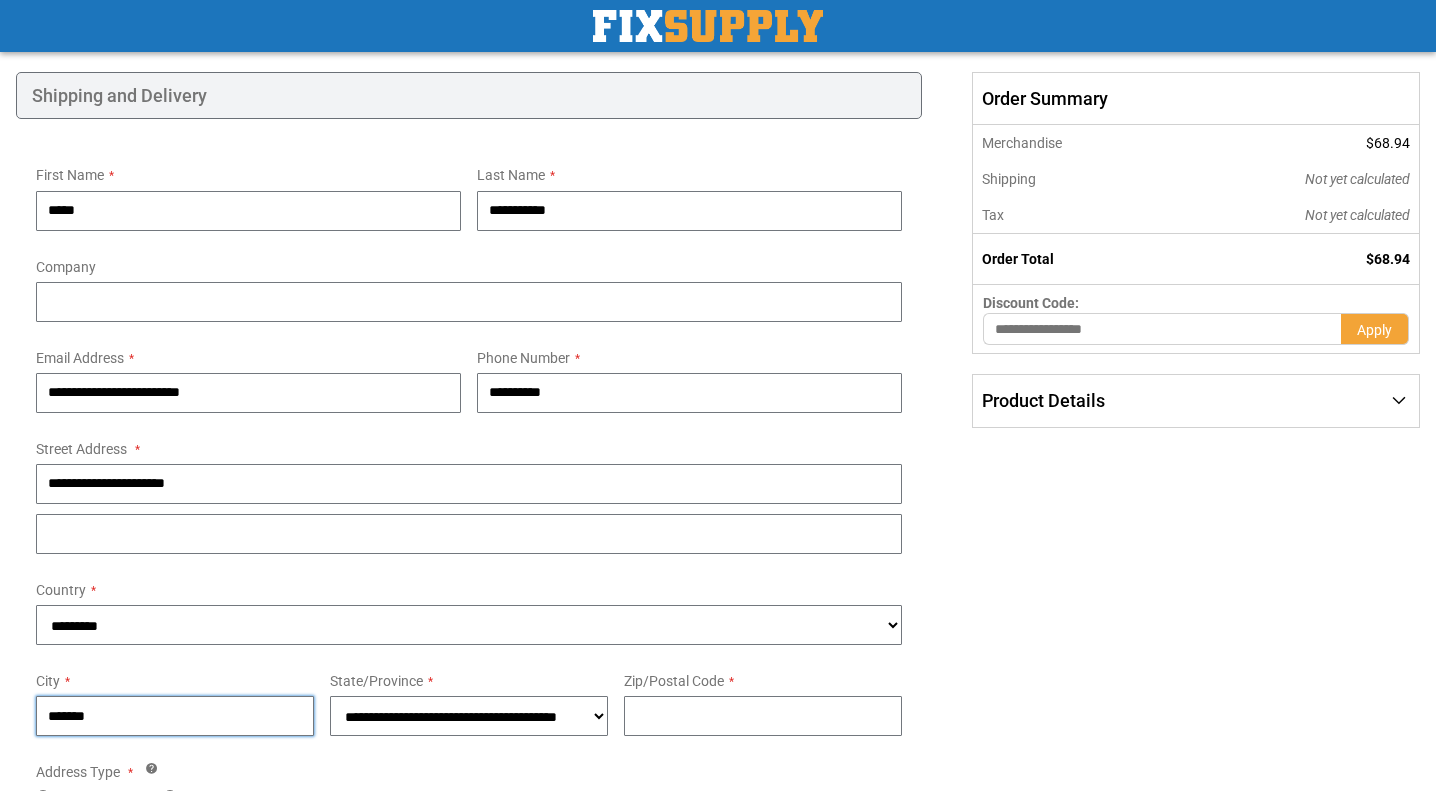 type on "*******" 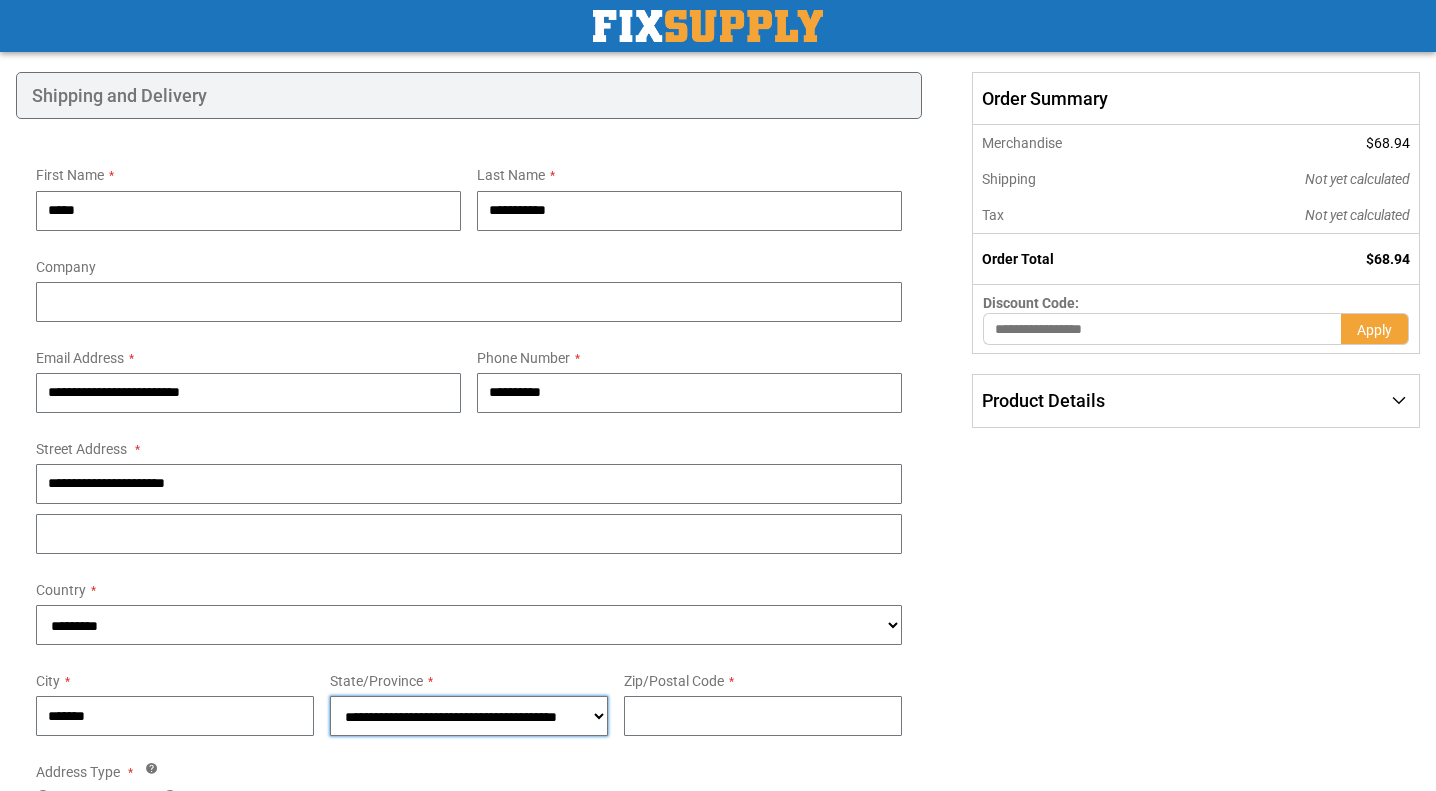 click on "**********" at bounding box center (469, 716) 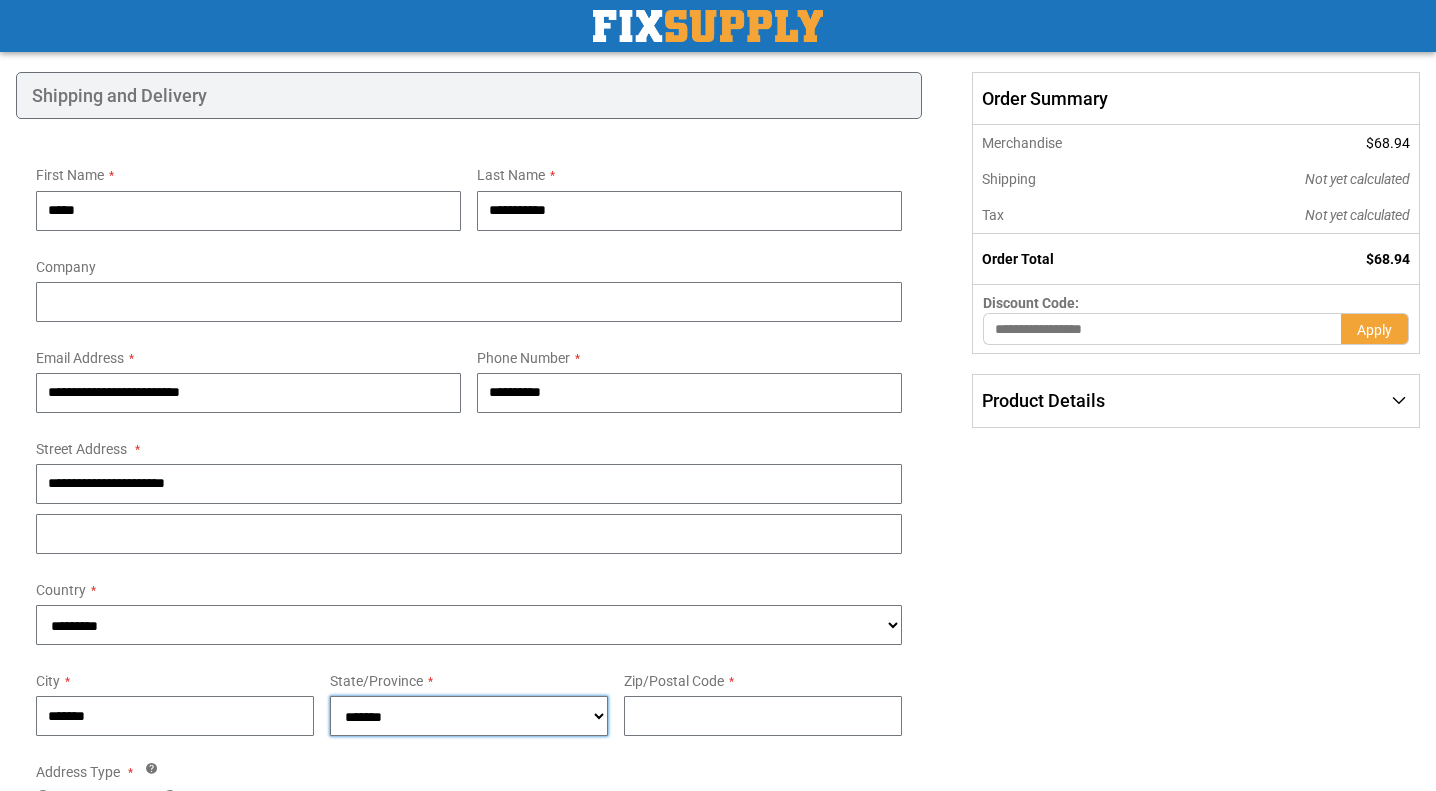 click on "**********" at bounding box center (0, 0) 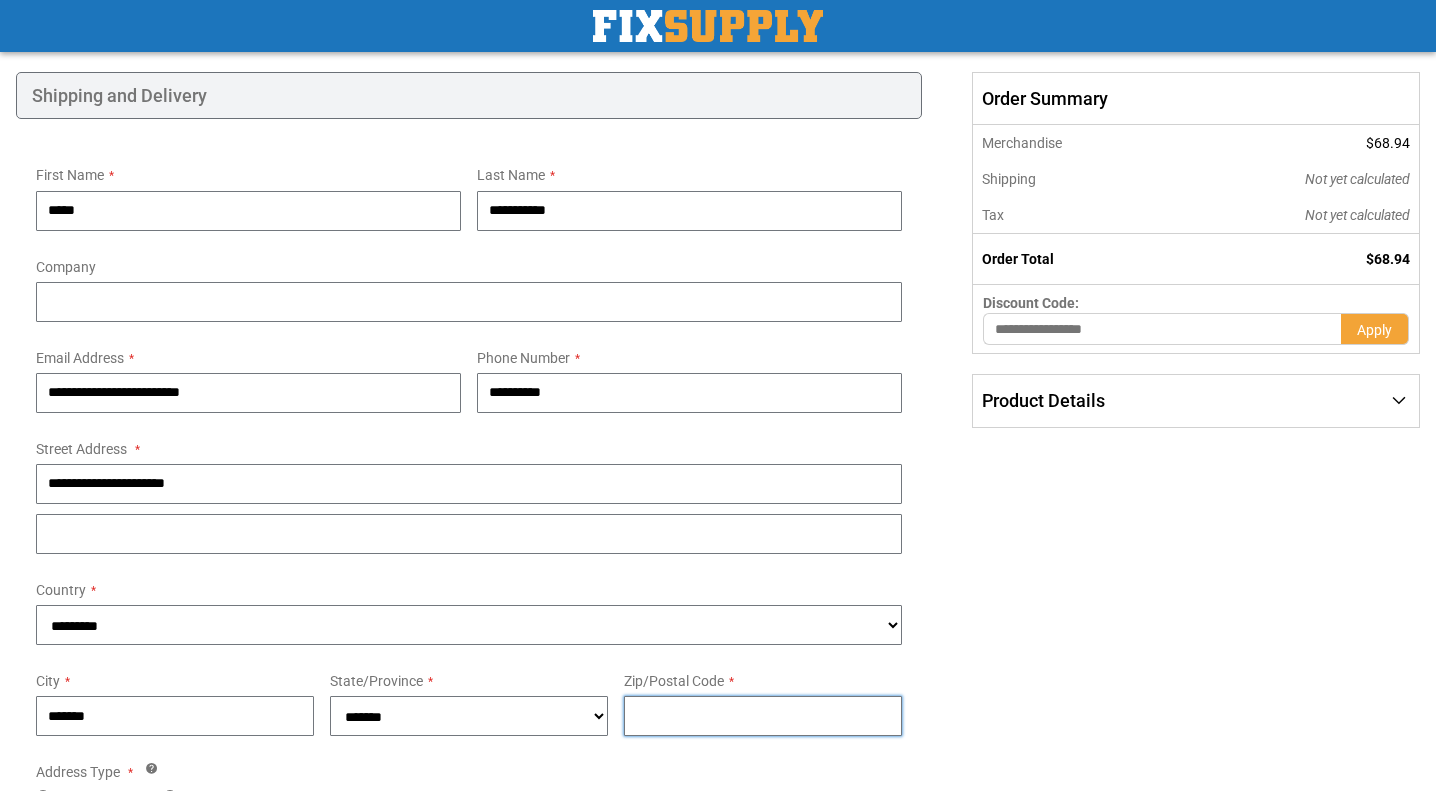 click on "Zip/Postal Code" at bounding box center (763, 716) 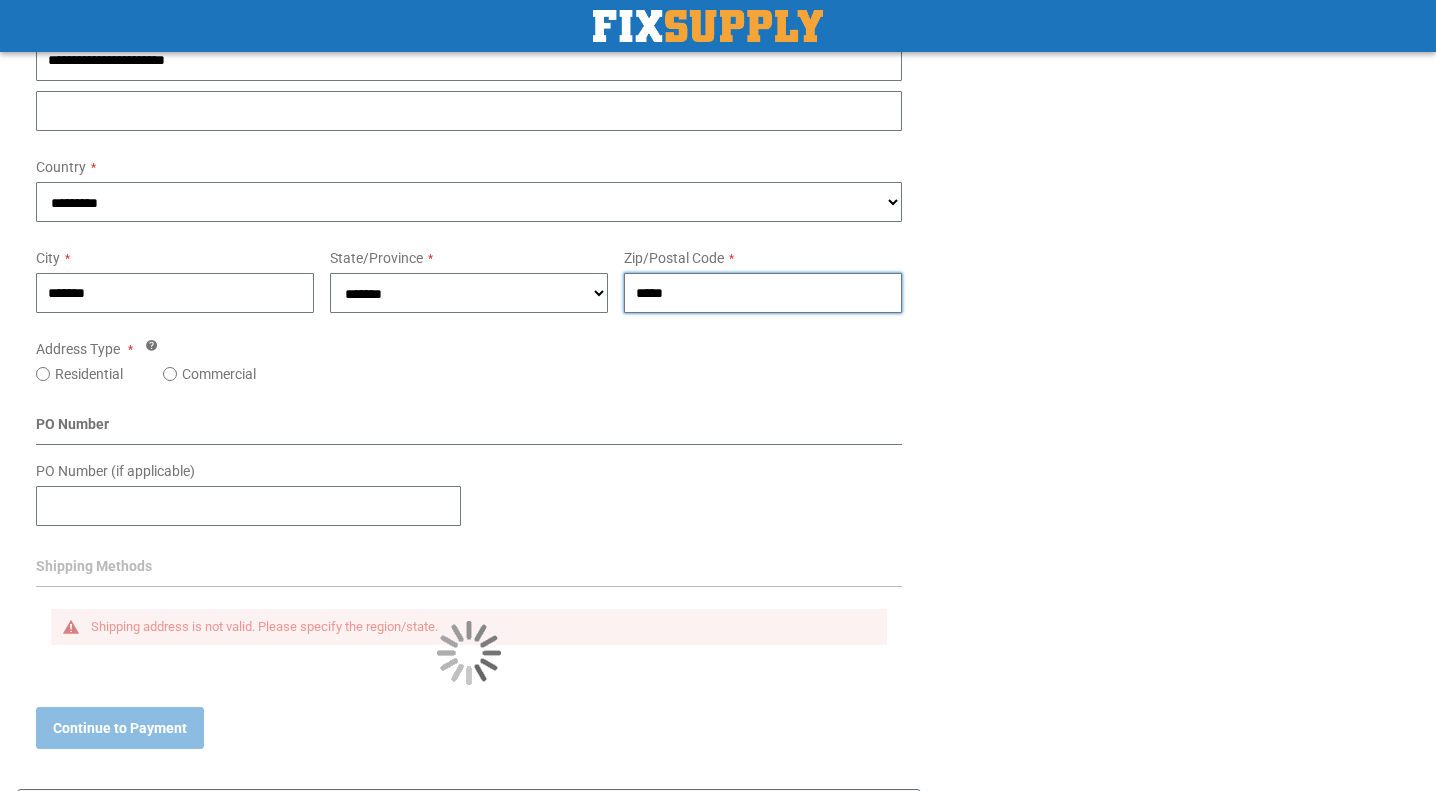 scroll, scrollTop: 664, scrollLeft: 0, axis: vertical 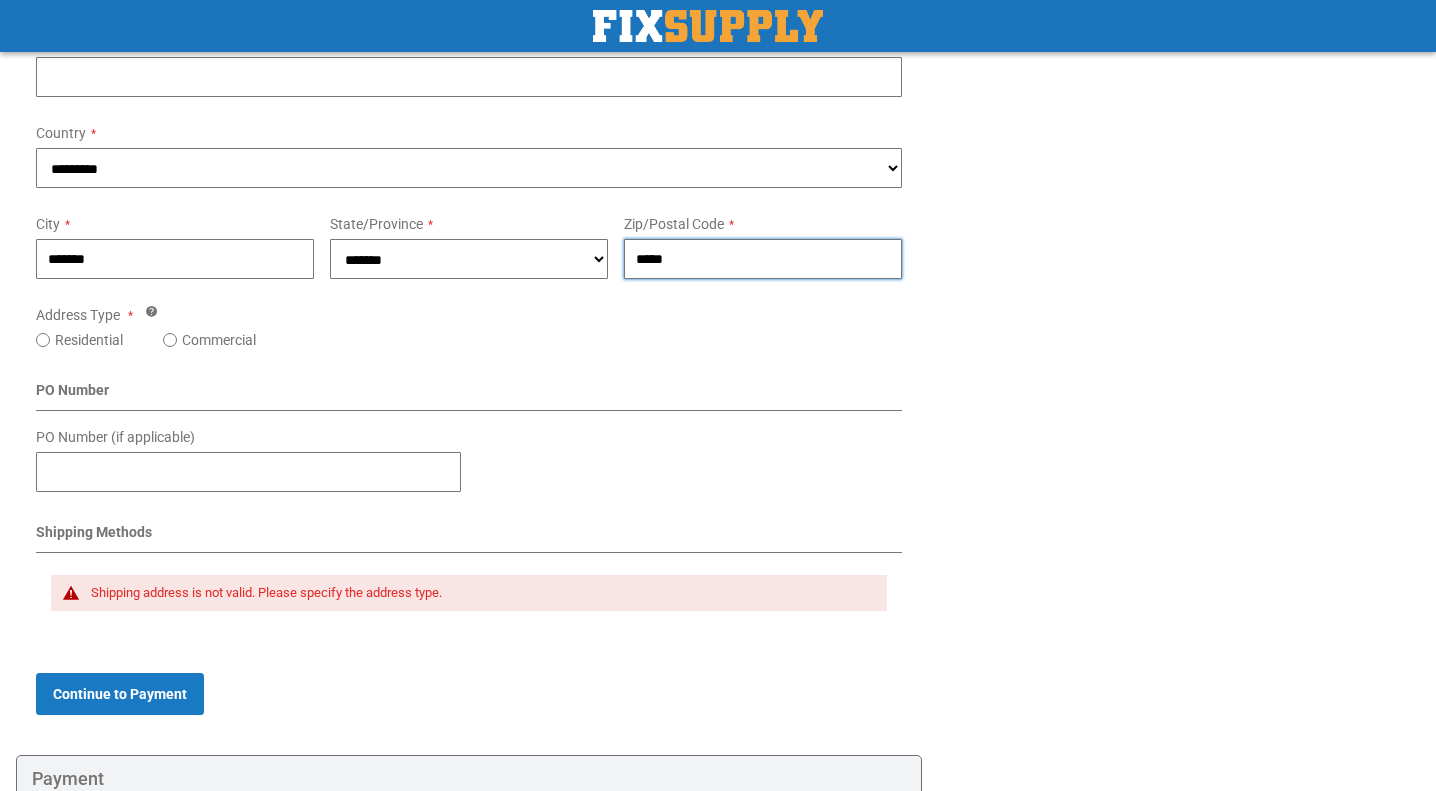 type on "*****" 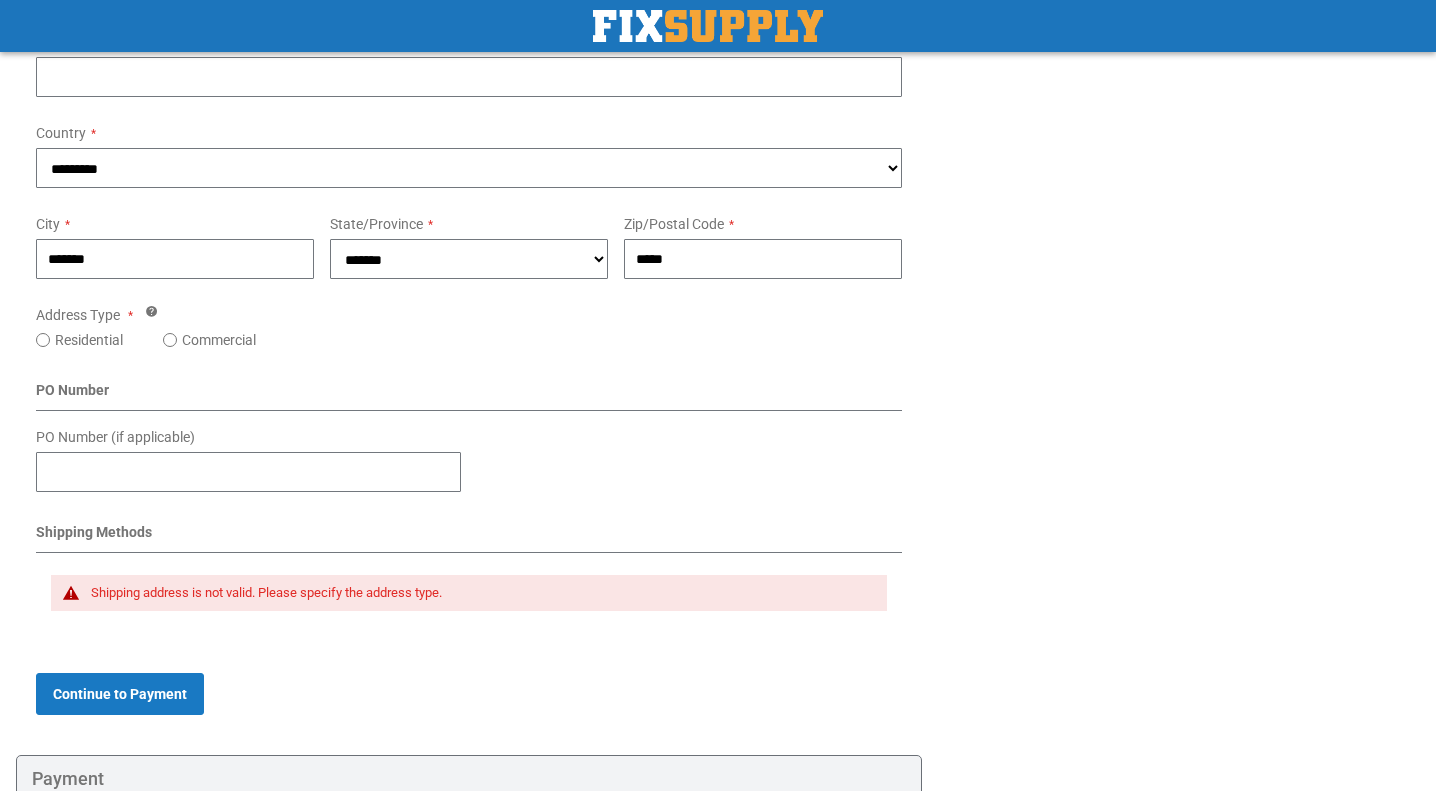 click on "Residential" at bounding box center [89, 340] 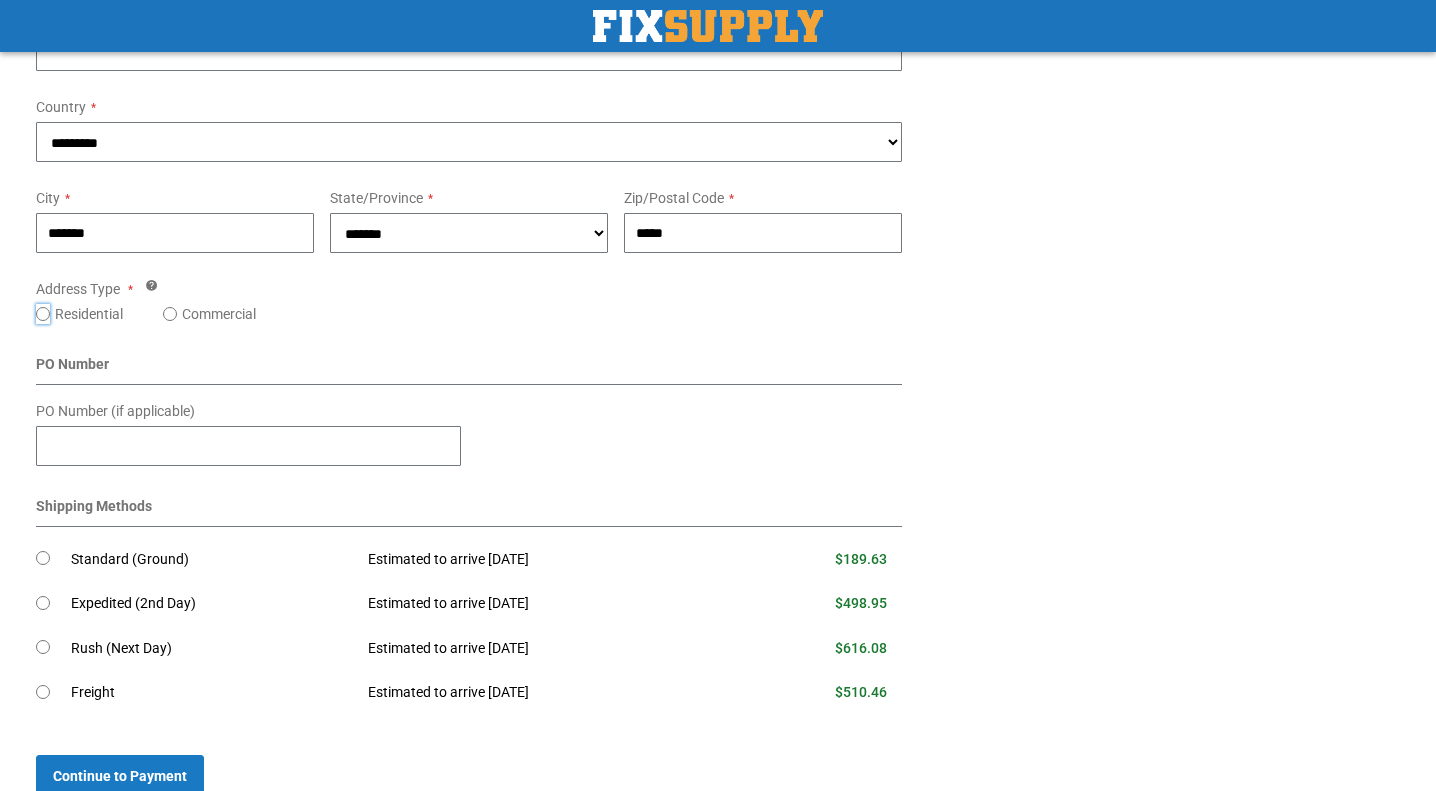 scroll, scrollTop: 700, scrollLeft: 0, axis: vertical 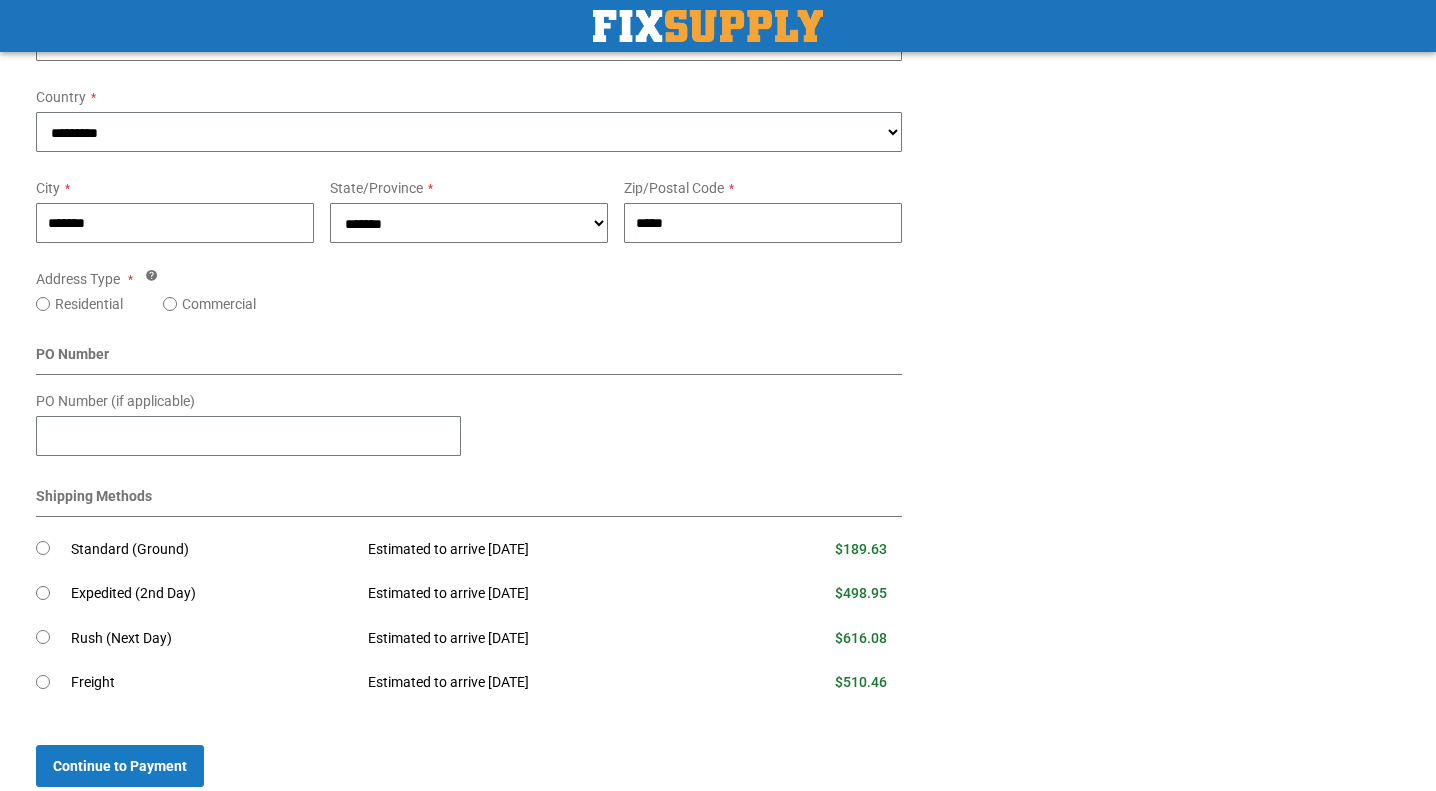 click on "Estimated to arrive [DATE]" at bounding box center (545, 549) 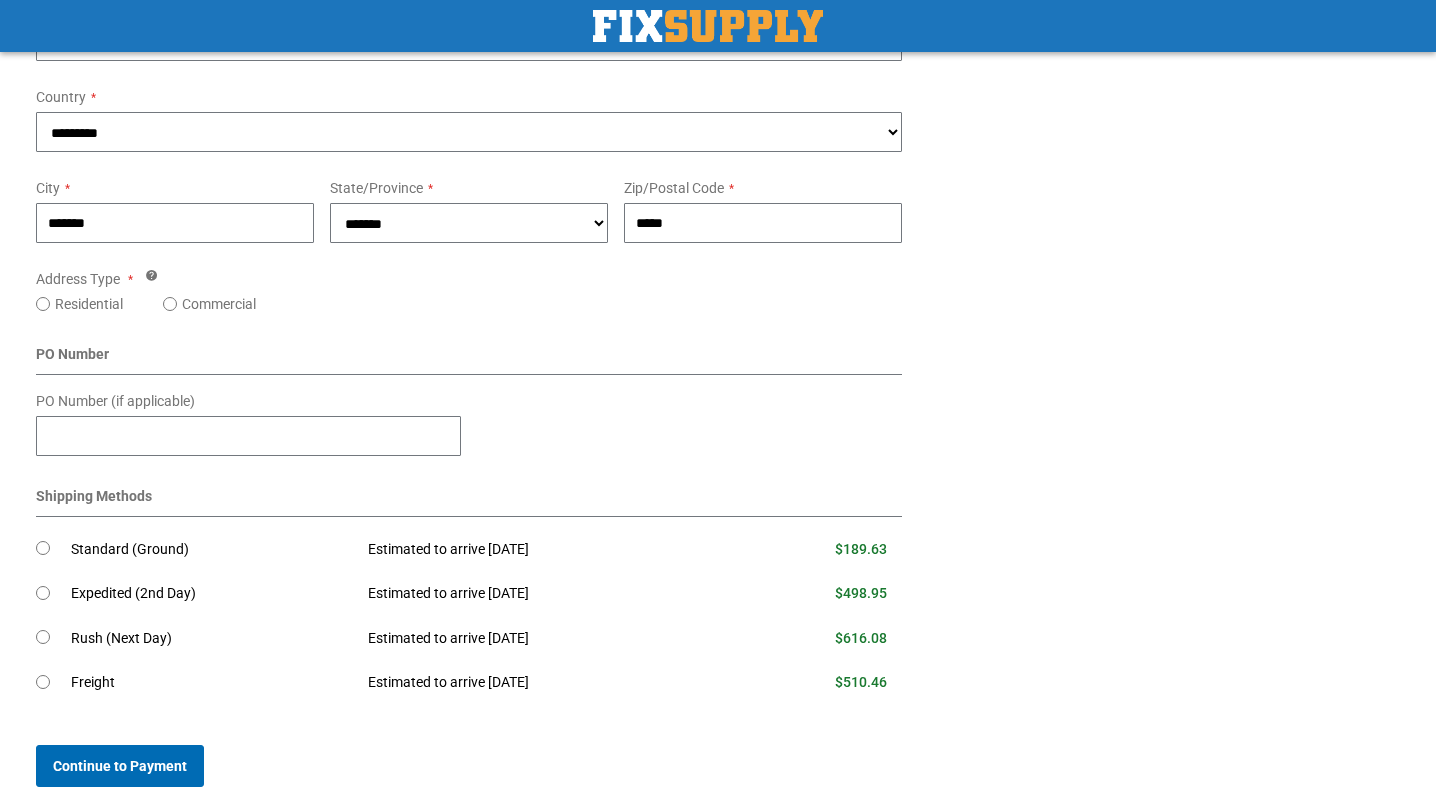 click on "Continue to Payment" at bounding box center (120, 766) 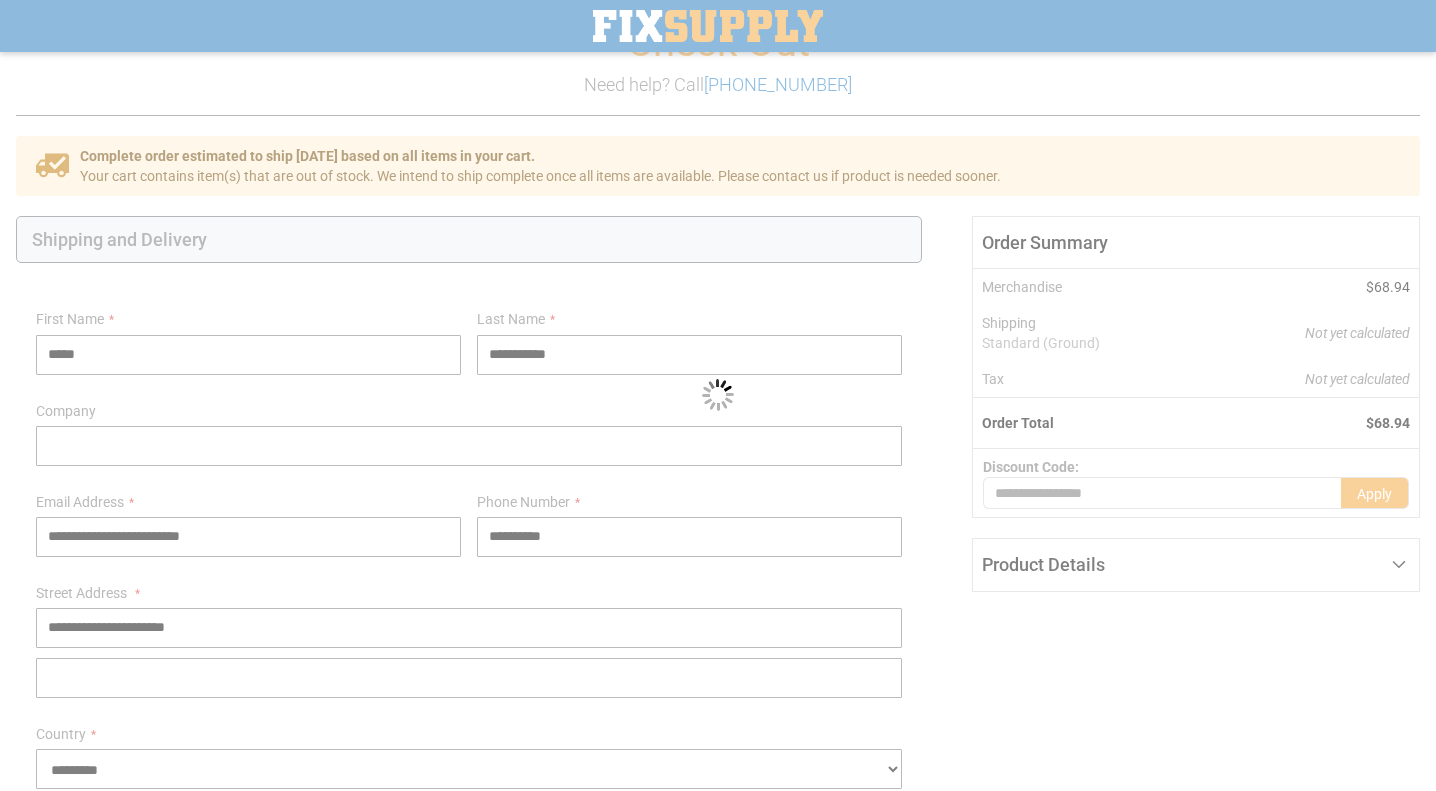 scroll, scrollTop: 11, scrollLeft: 0, axis: vertical 